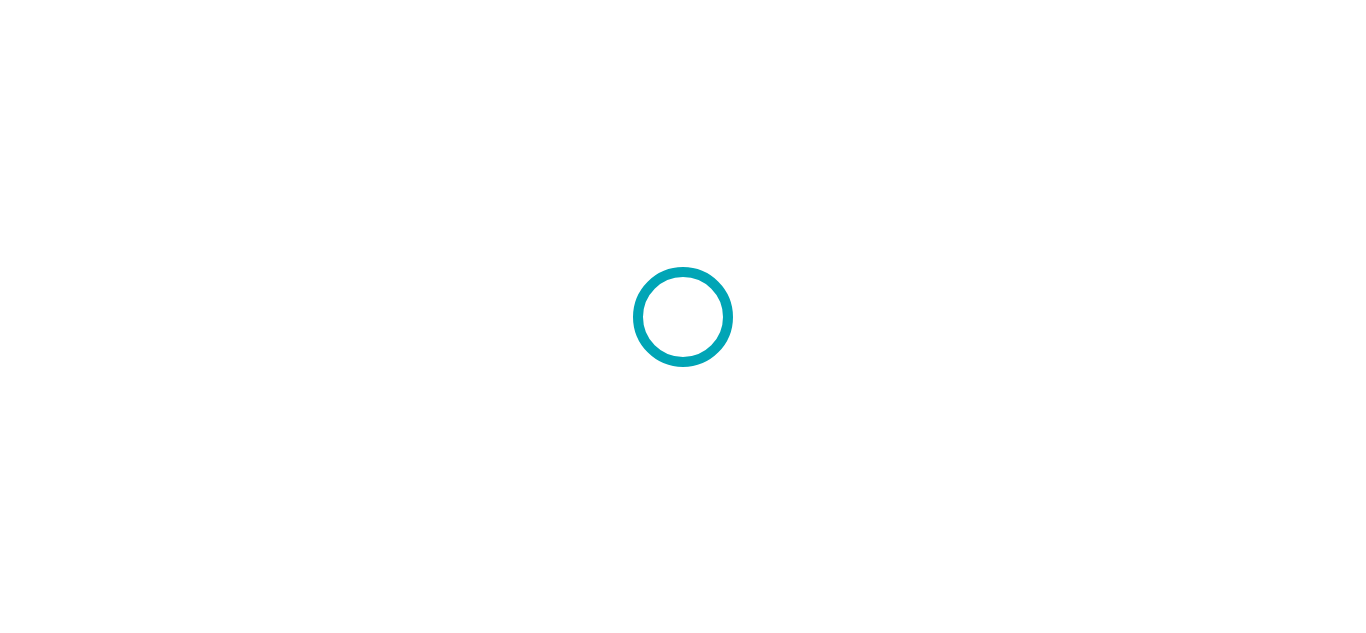 scroll, scrollTop: 0, scrollLeft: 0, axis: both 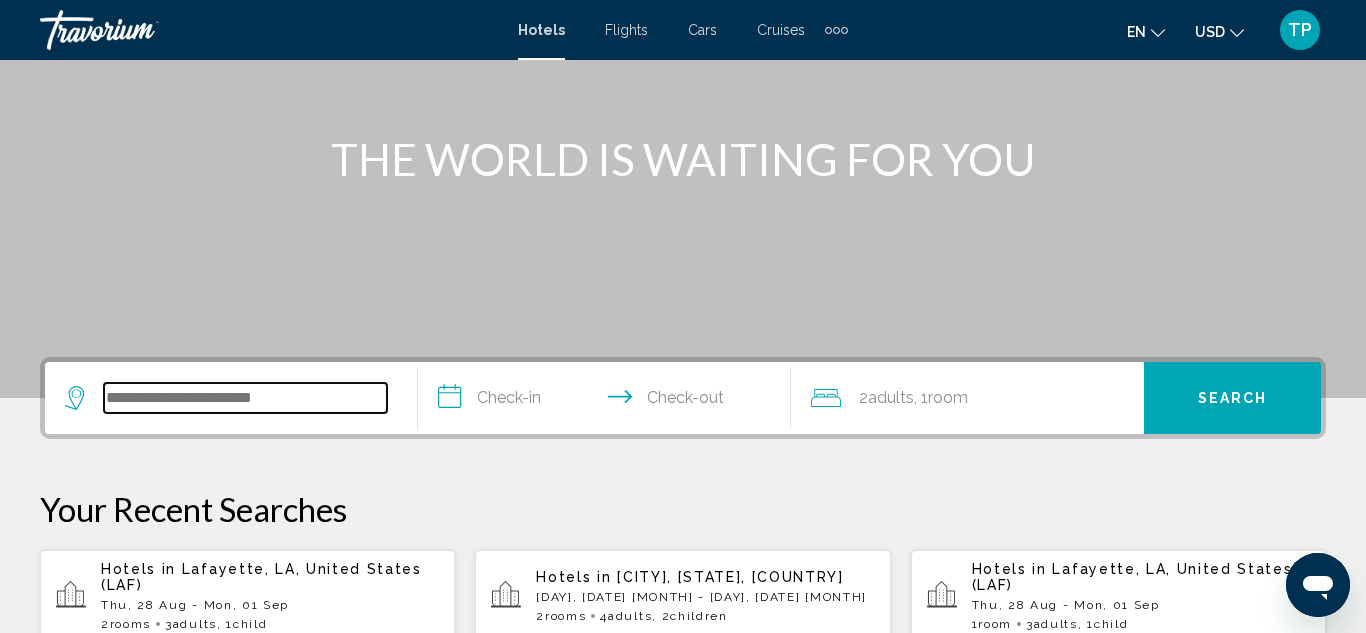 click at bounding box center (245, 398) 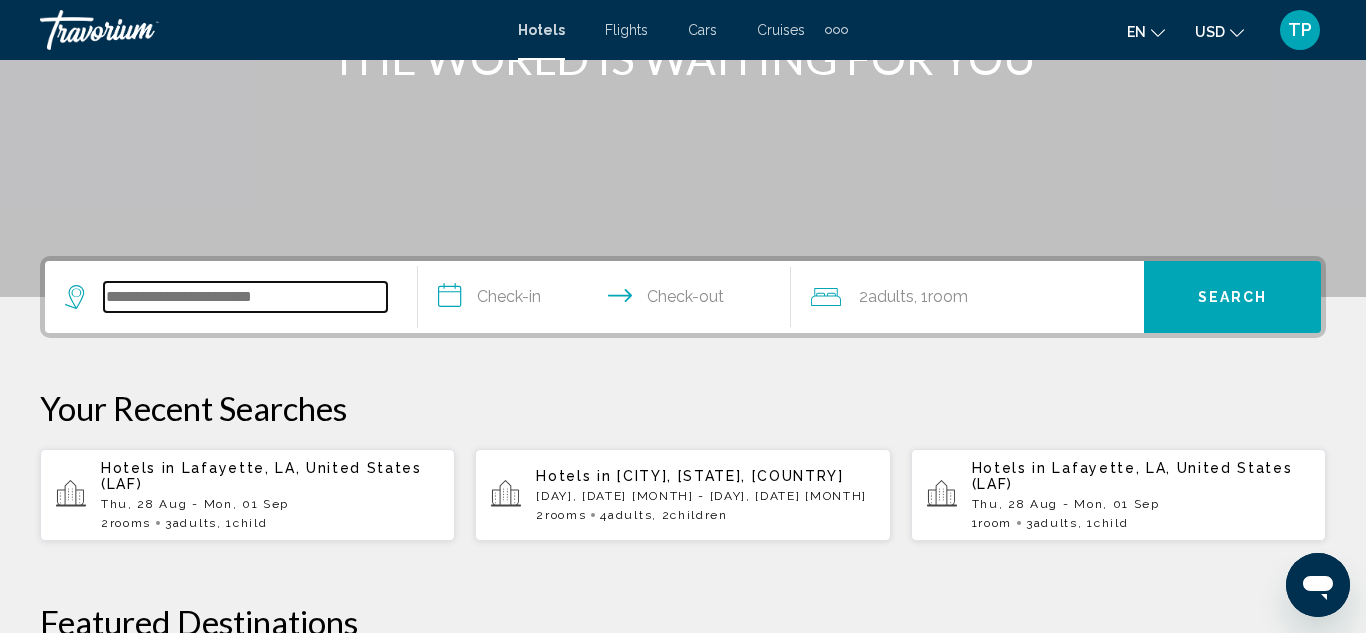 scroll, scrollTop: 494, scrollLeft: 0, axis: vertical 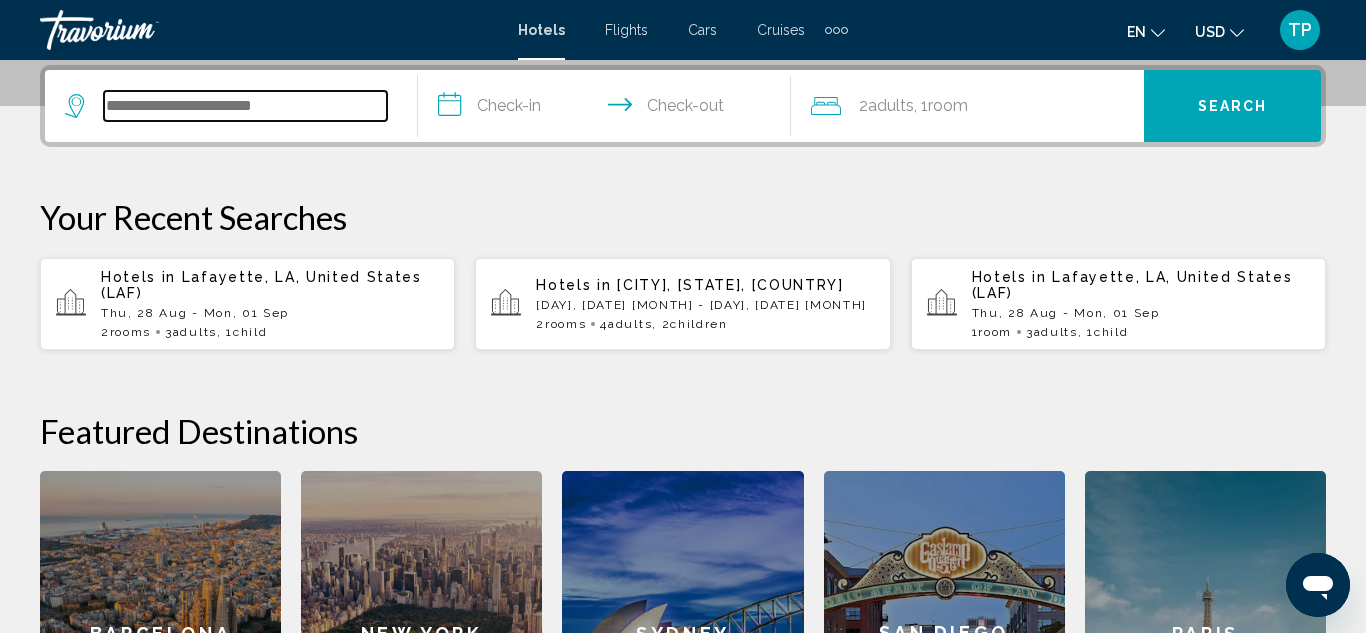 type on "*" 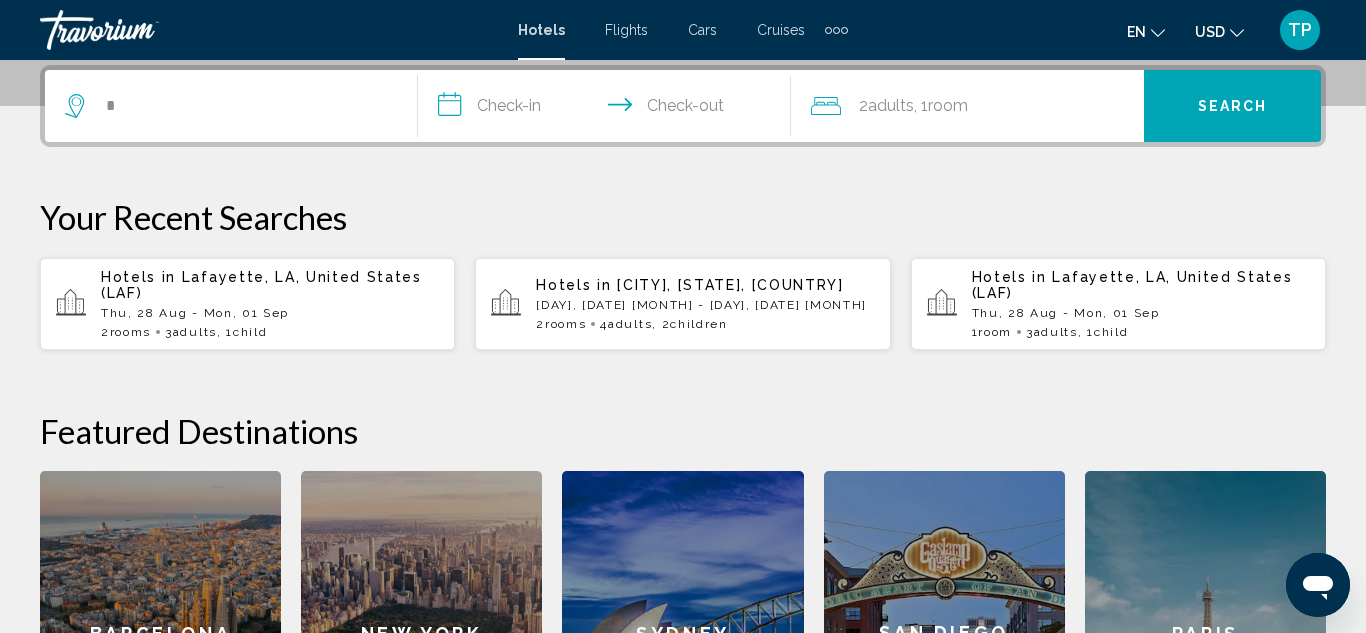 click on "**********" at bounding box center (683, 430) 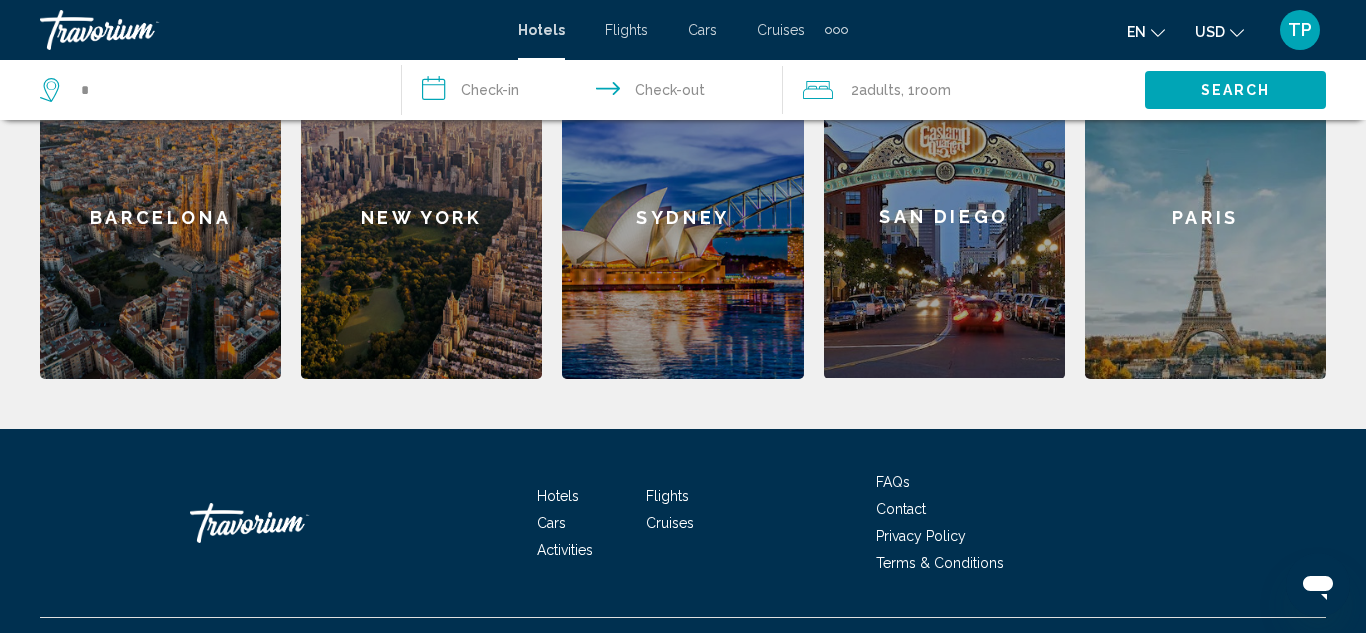 scroll, scrollTop: 951, scrollLeft: 0, axis: vertical 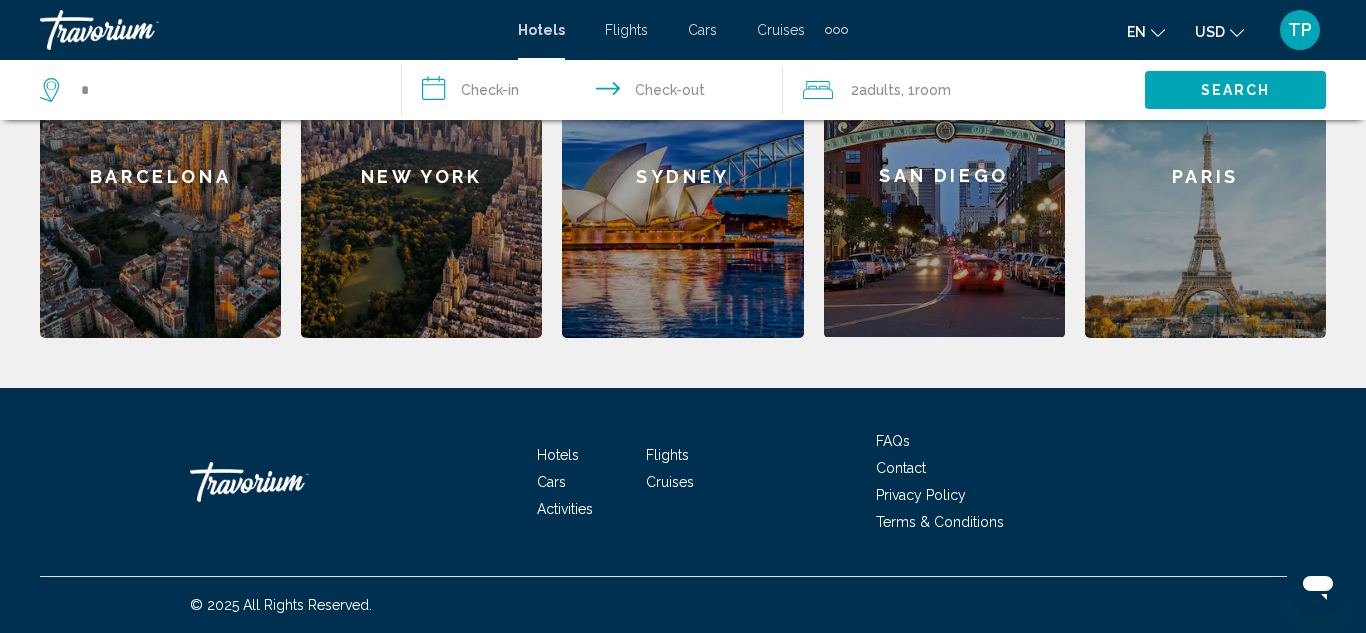 click on "Barcelona" 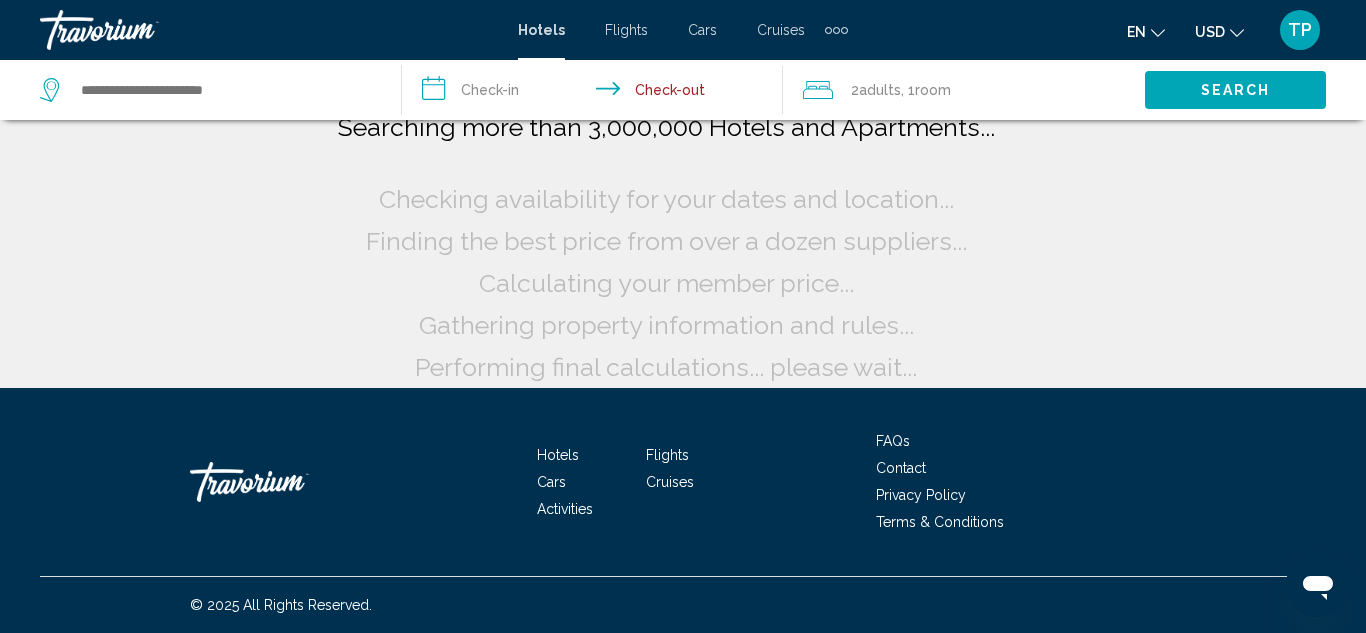 scroll, scrollTop: 0, scrollLeft: 0, axis: both 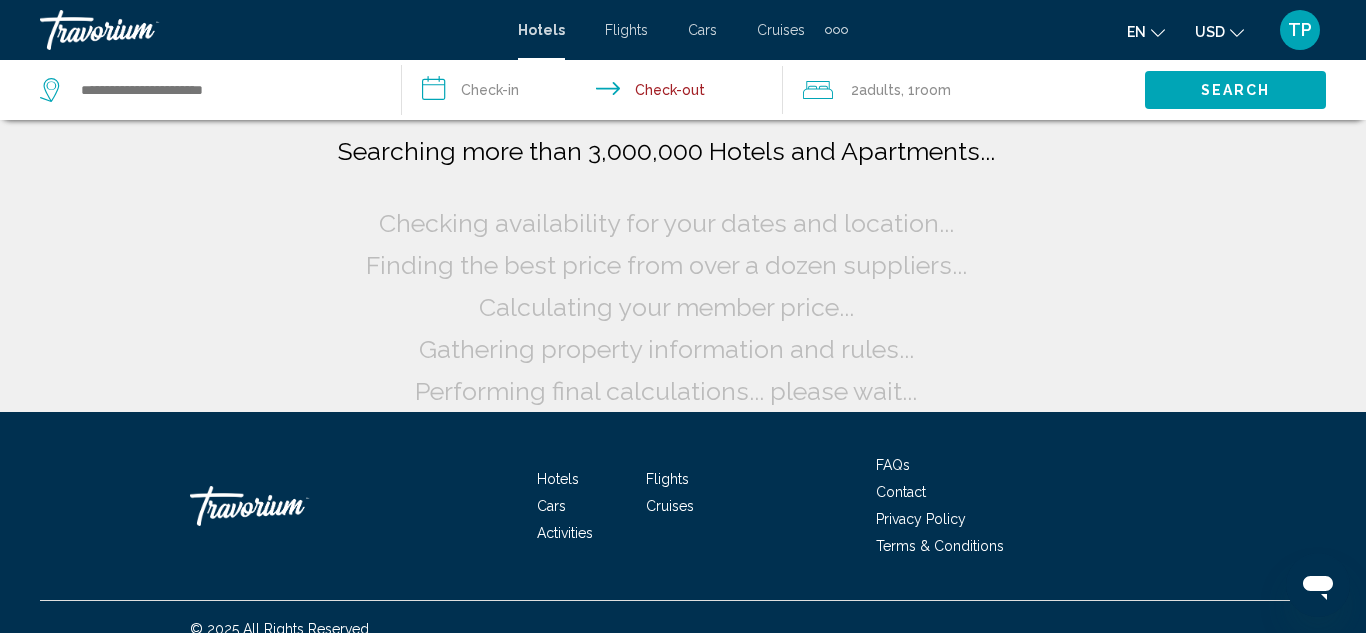 click 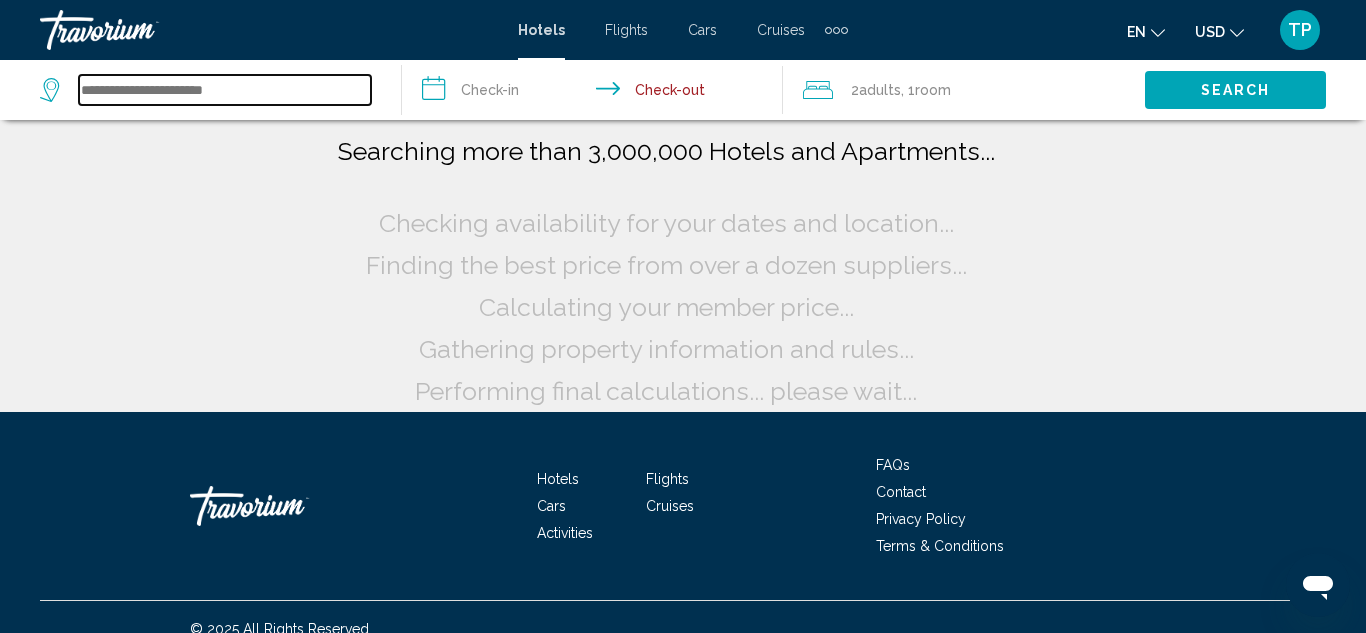 click at bounding box center [225, 90] 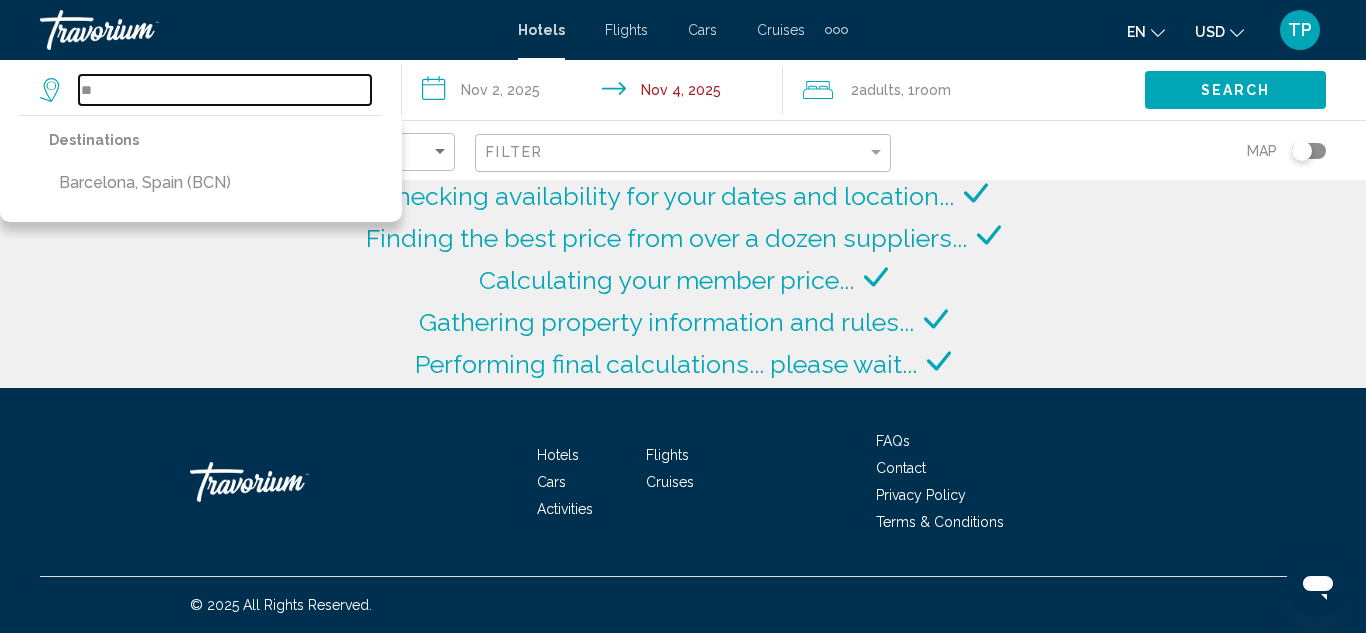 type on "*" 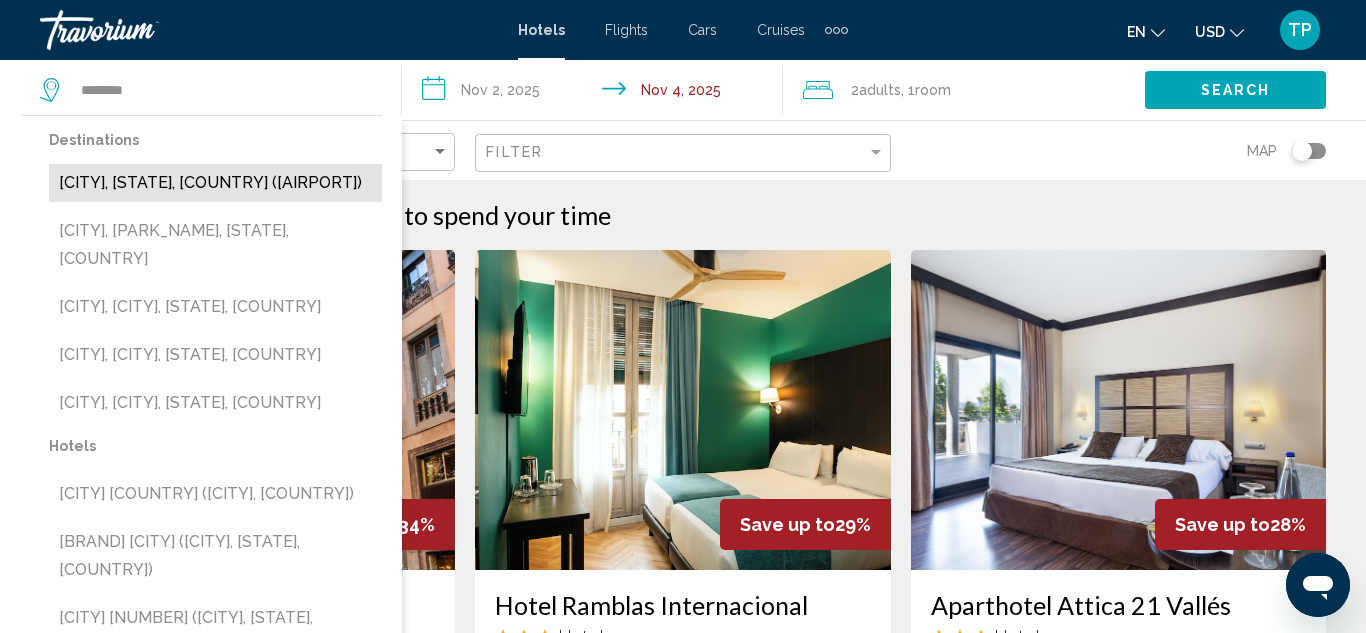 click on "[CITY], [STATE], [COUNTRY] ([AIRPORT])" at bounding box center (215, 183) 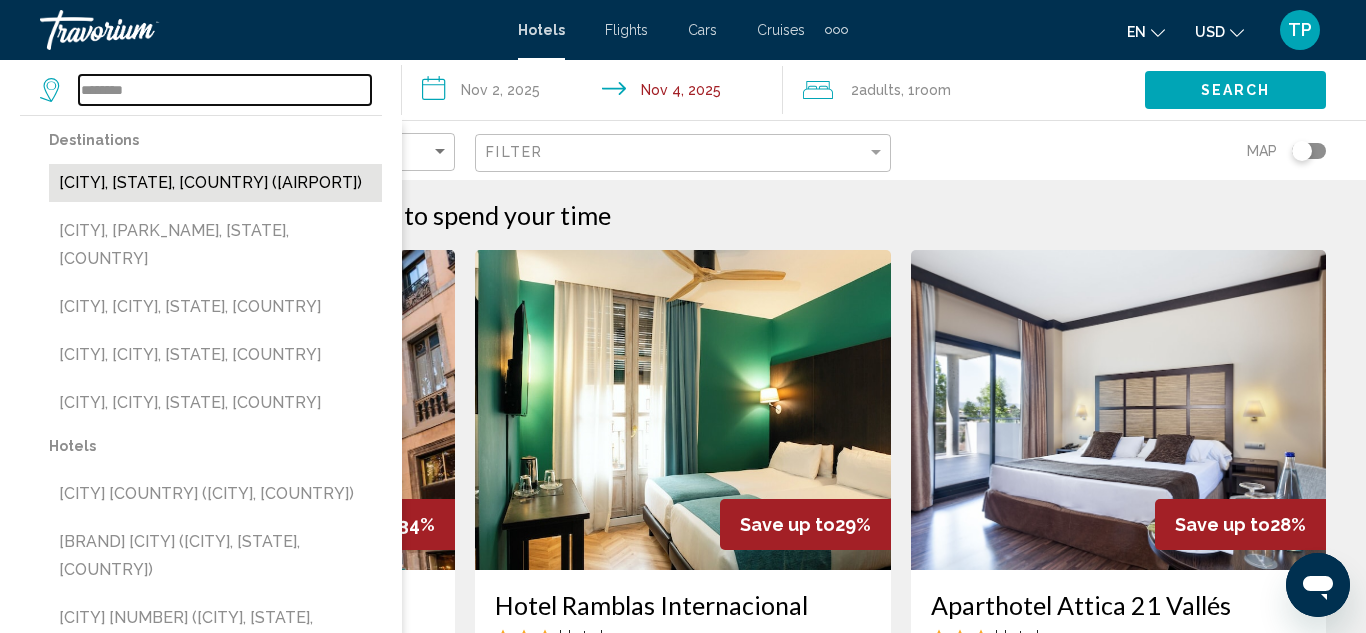 type on "**********" 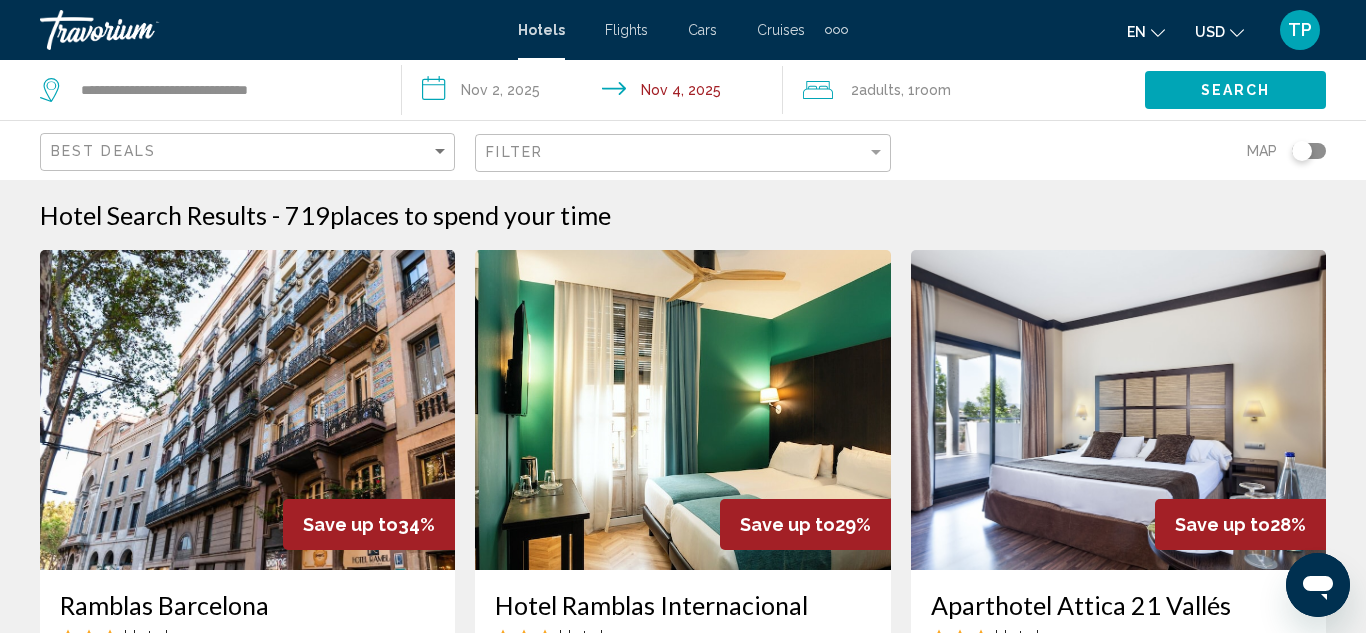 click on "**********" at bounding box center [597, 93] 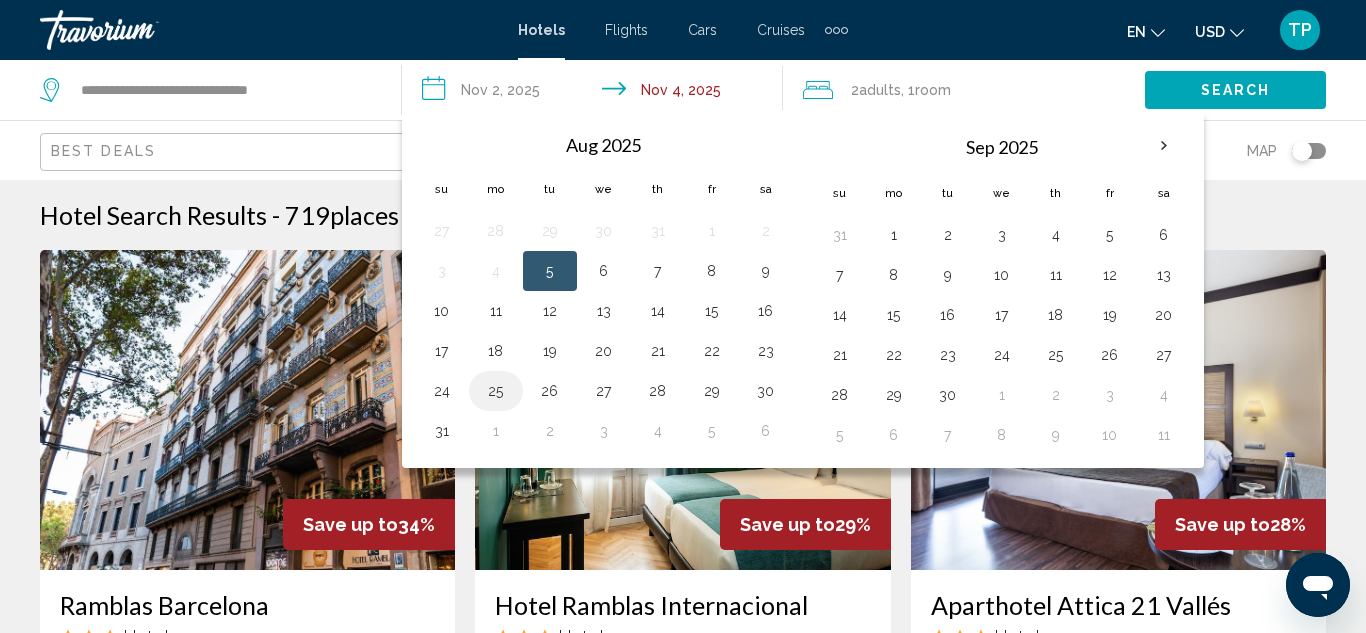click on "25" at bounding box center (496, 391) 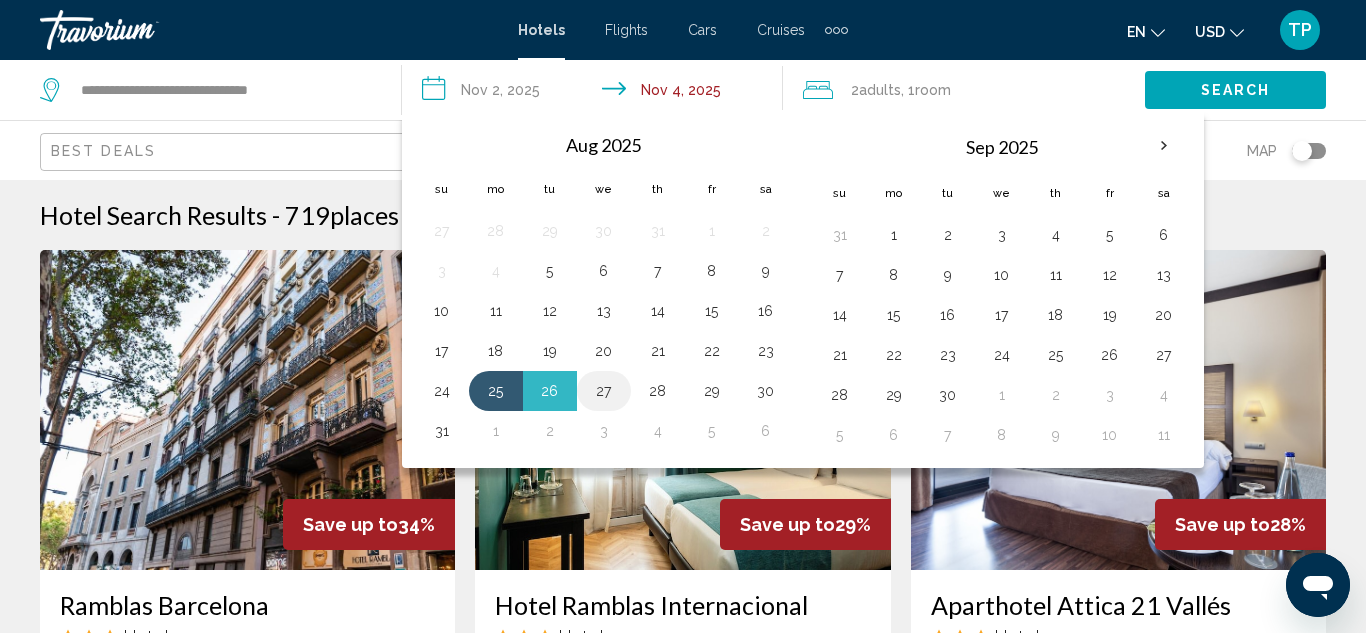 click on "27" at bounding box center [604, 391] 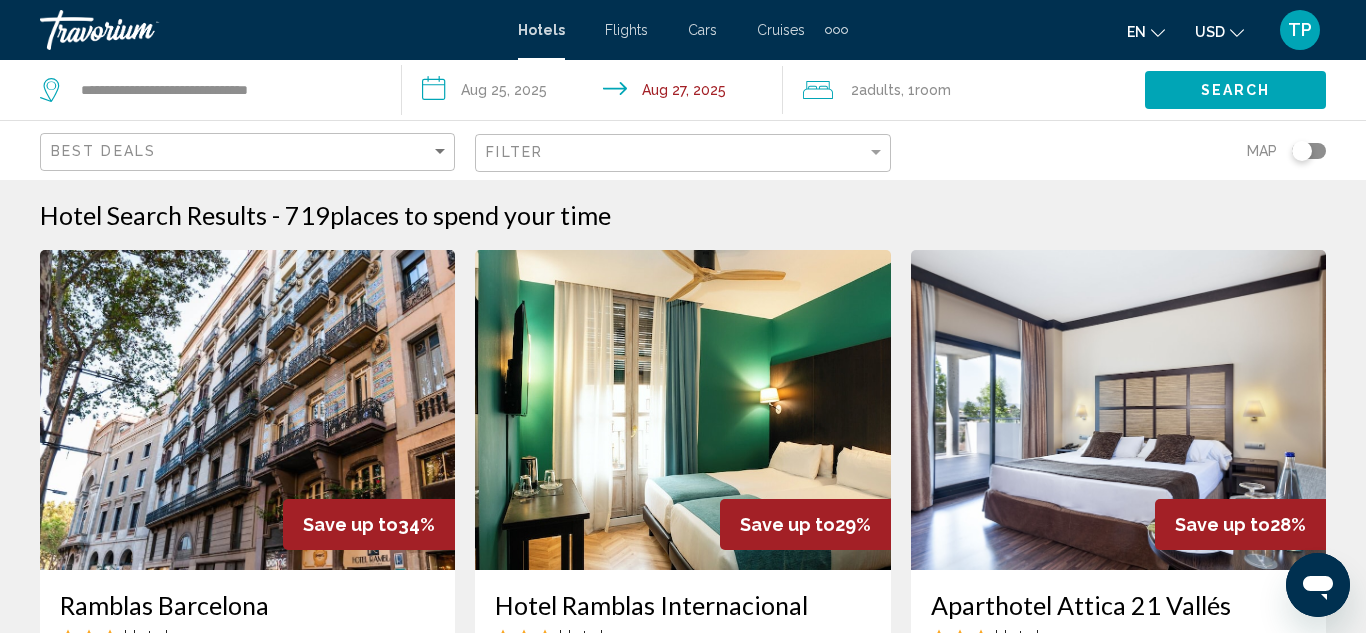 click on "2  Adult Adults , 1  Room rooms" 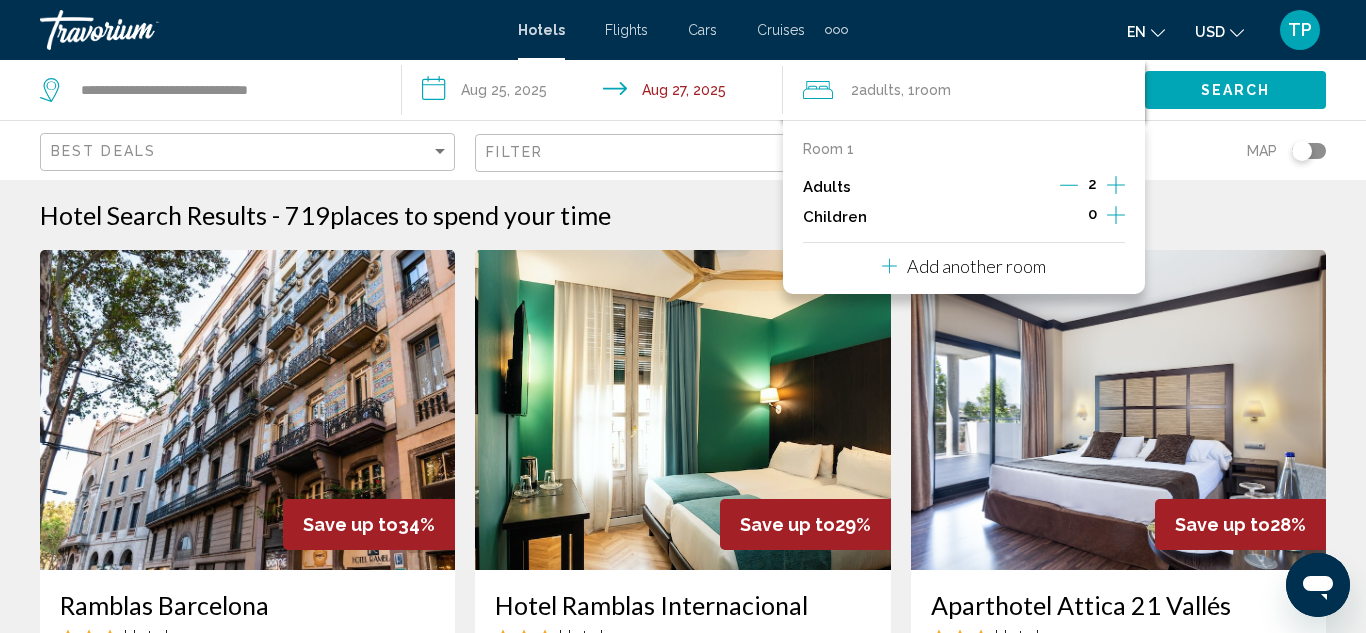 click 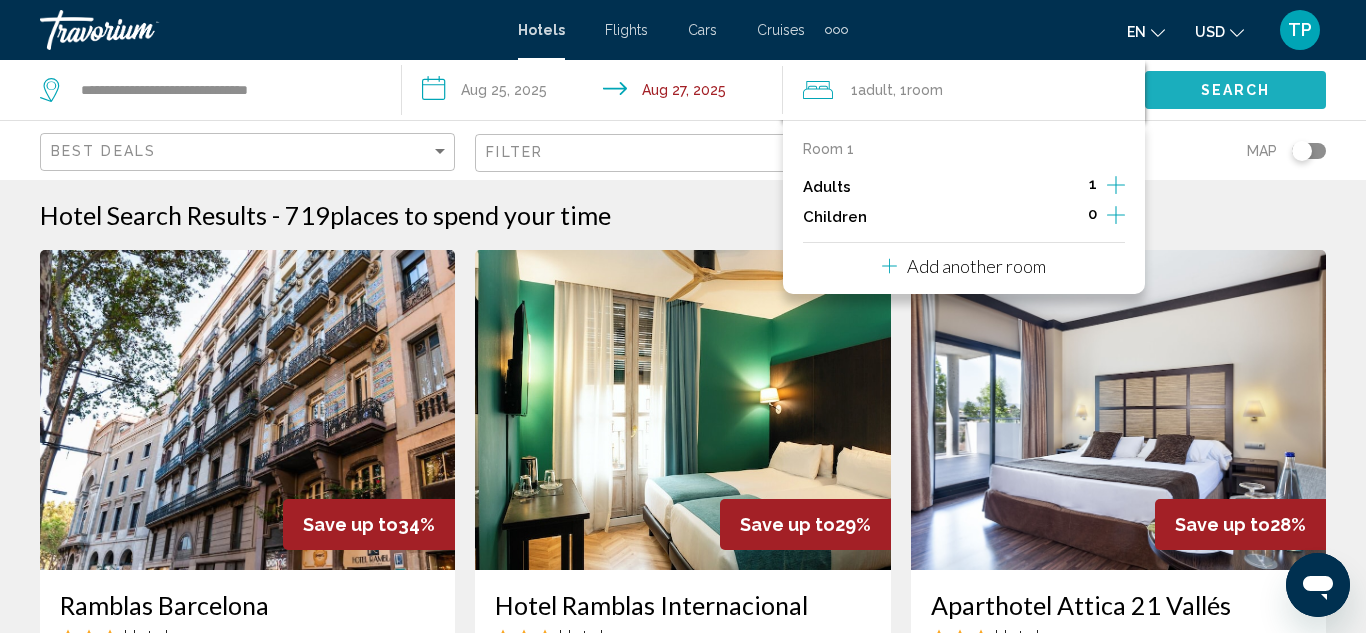 click on "Search" 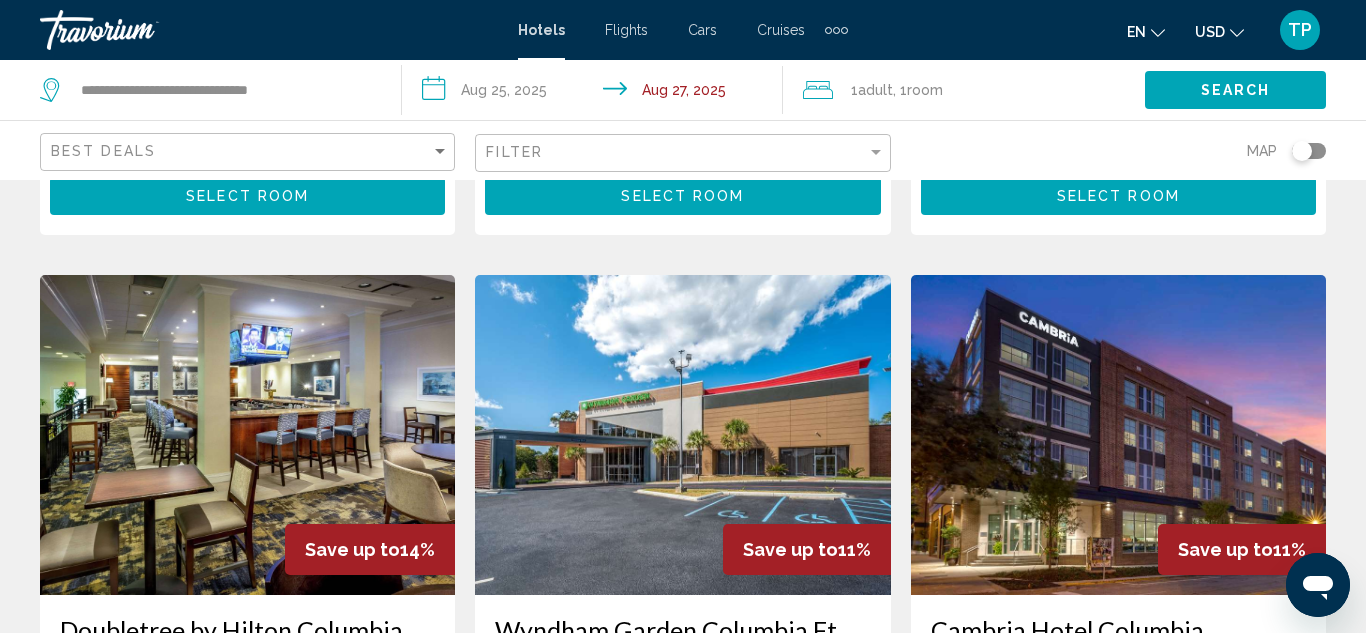 scroll, scrollTop: 719, scrollLeft: 0, axis: vertical 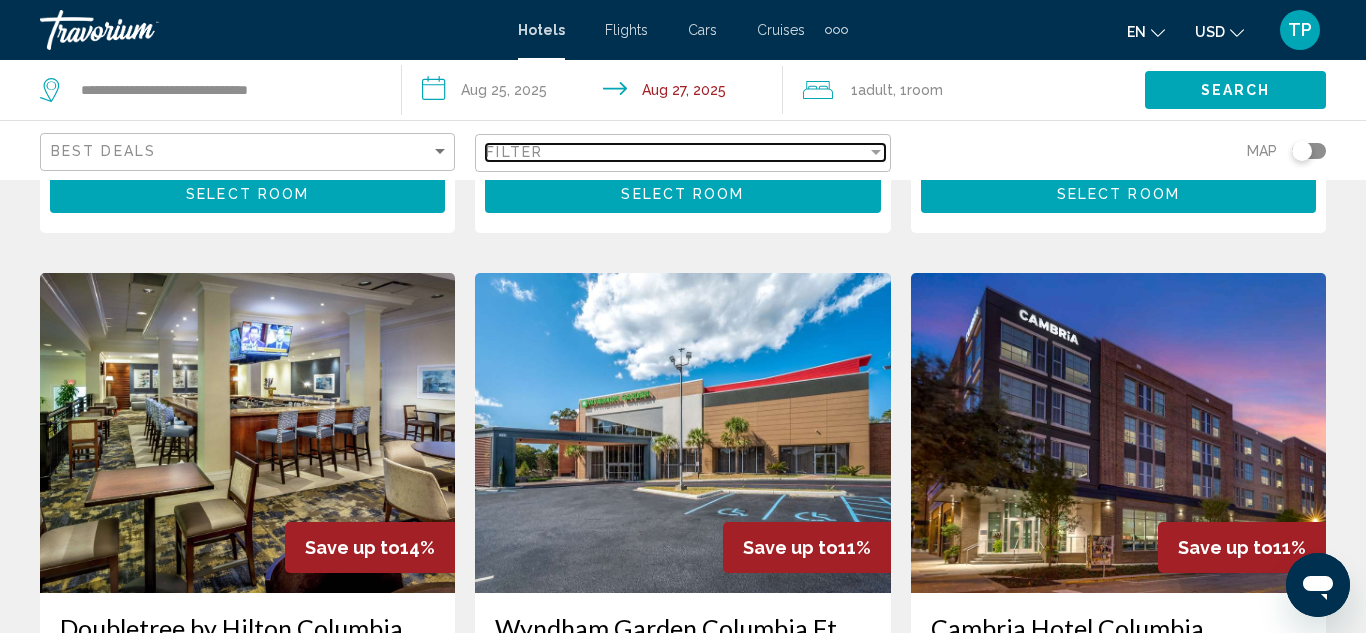 click on "Filter" at bounding box center [676, 152] 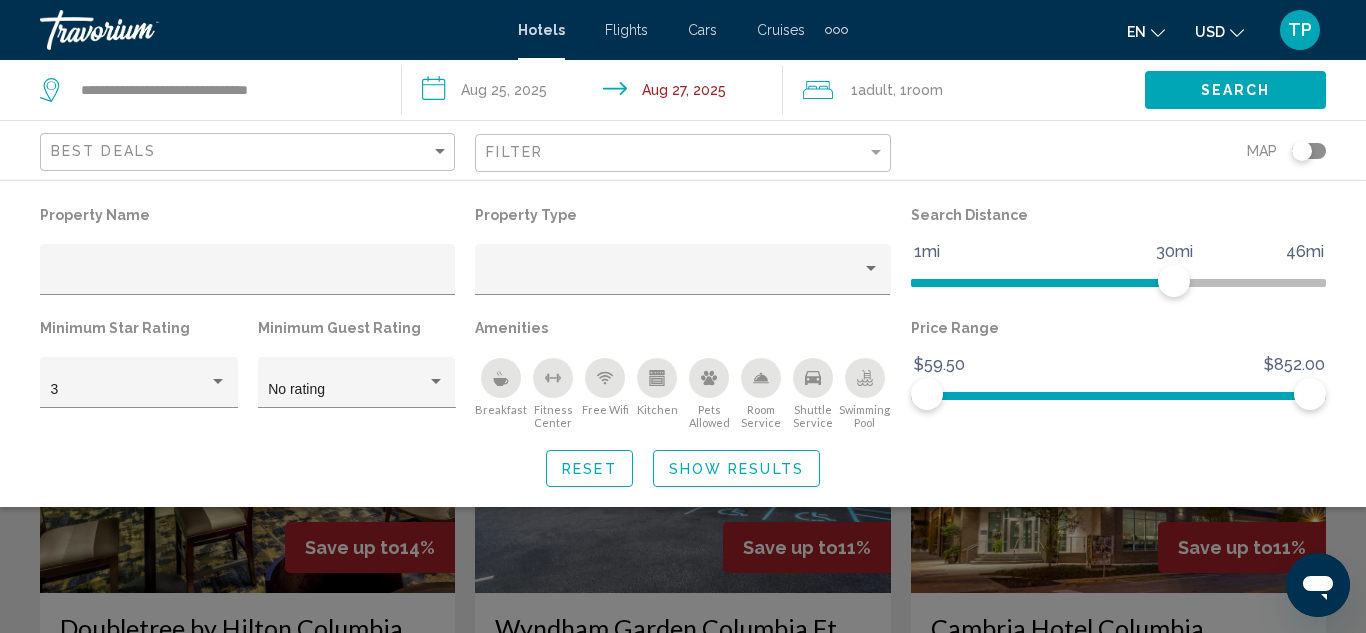 click on "Property Name Property Type Search Distance 1mi 46mi 30mi Minimum Star Rating 3 Minimum Guest Rating No rating Amenities
Breakfast
Fitness Center
Free Wifi
Kitchen
Pets Allowed
Room Service
Shuttle Service
Swimming Pool Price Range $59.50 $852.00 $59.50 $852.00 Reset Show Results" 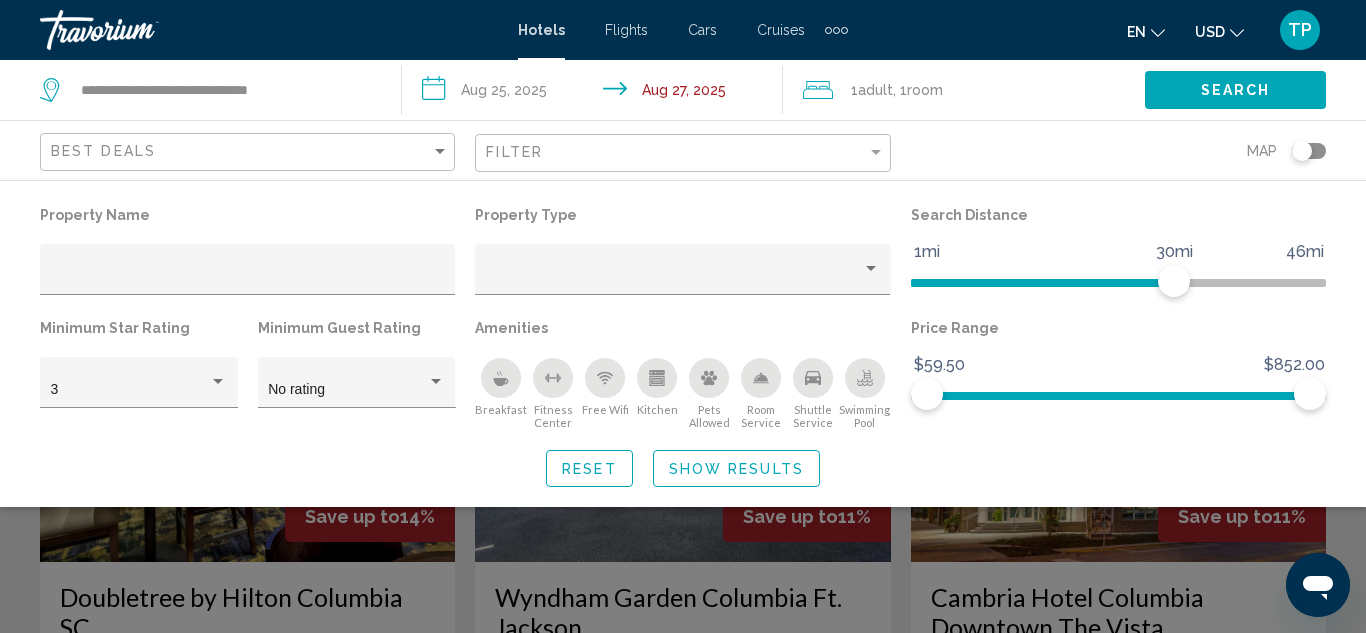 scroll, scrollTop: 777, scrollLeft: 0, axis: vertical 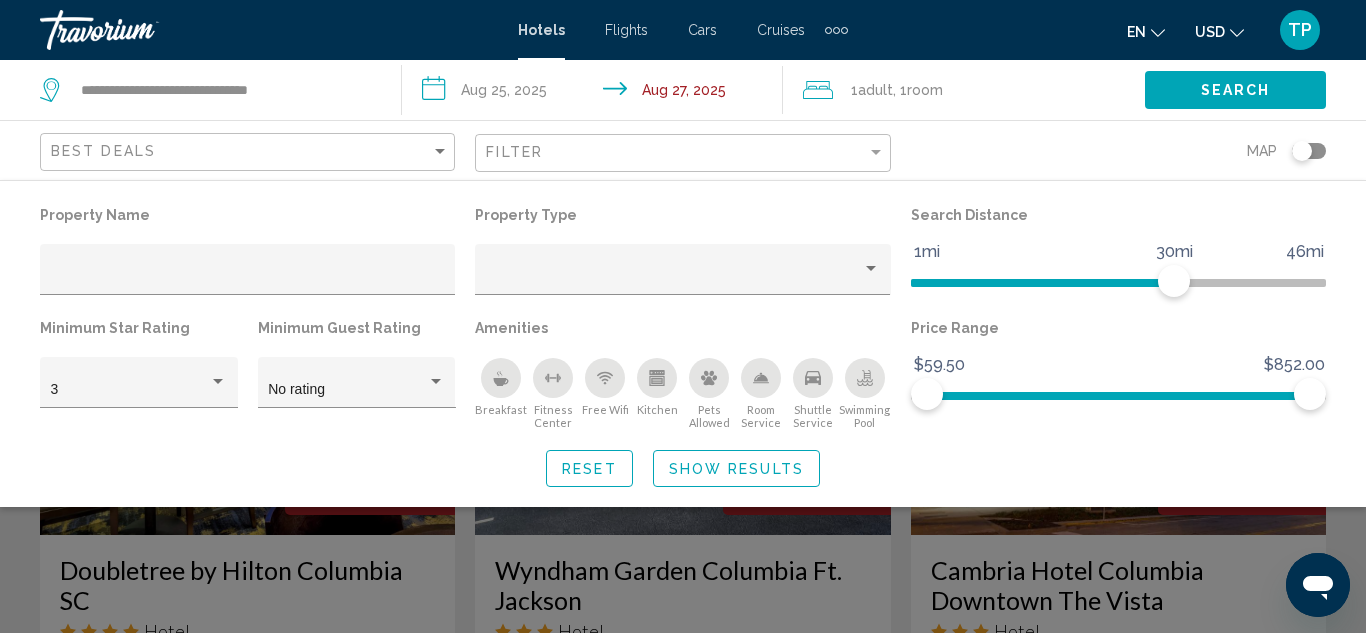 click 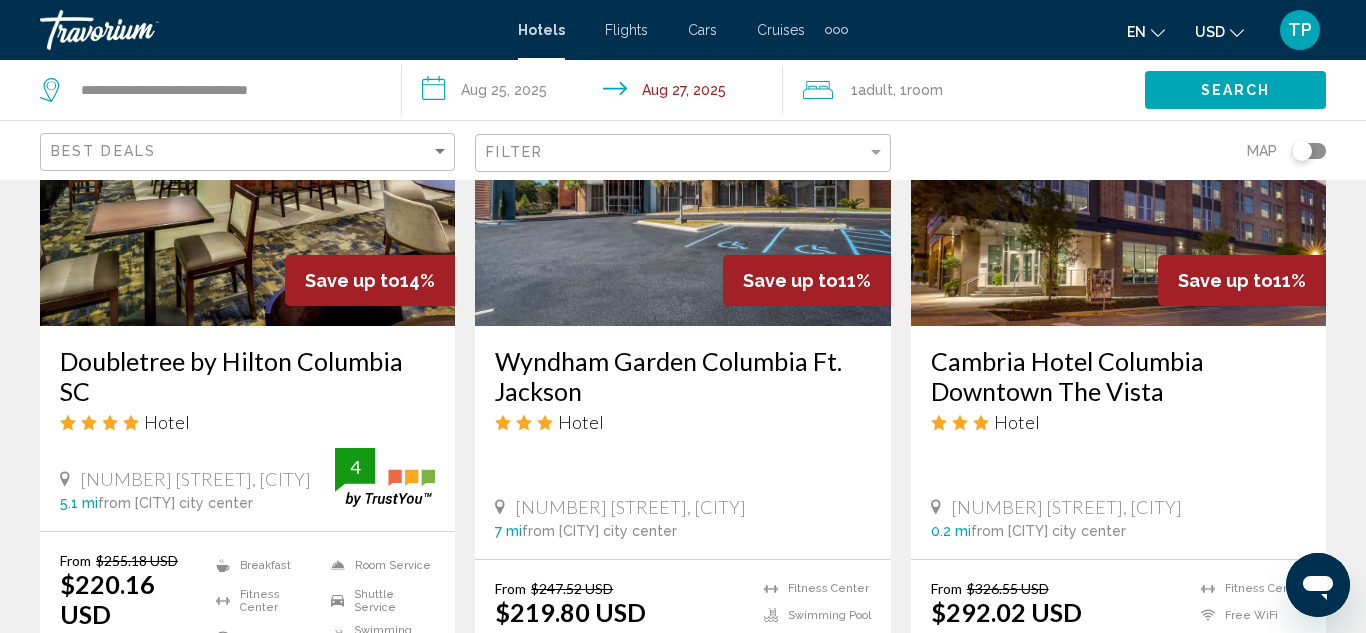 scroll, scrollTop: 985, scrollLeft: 0, axis: vertical 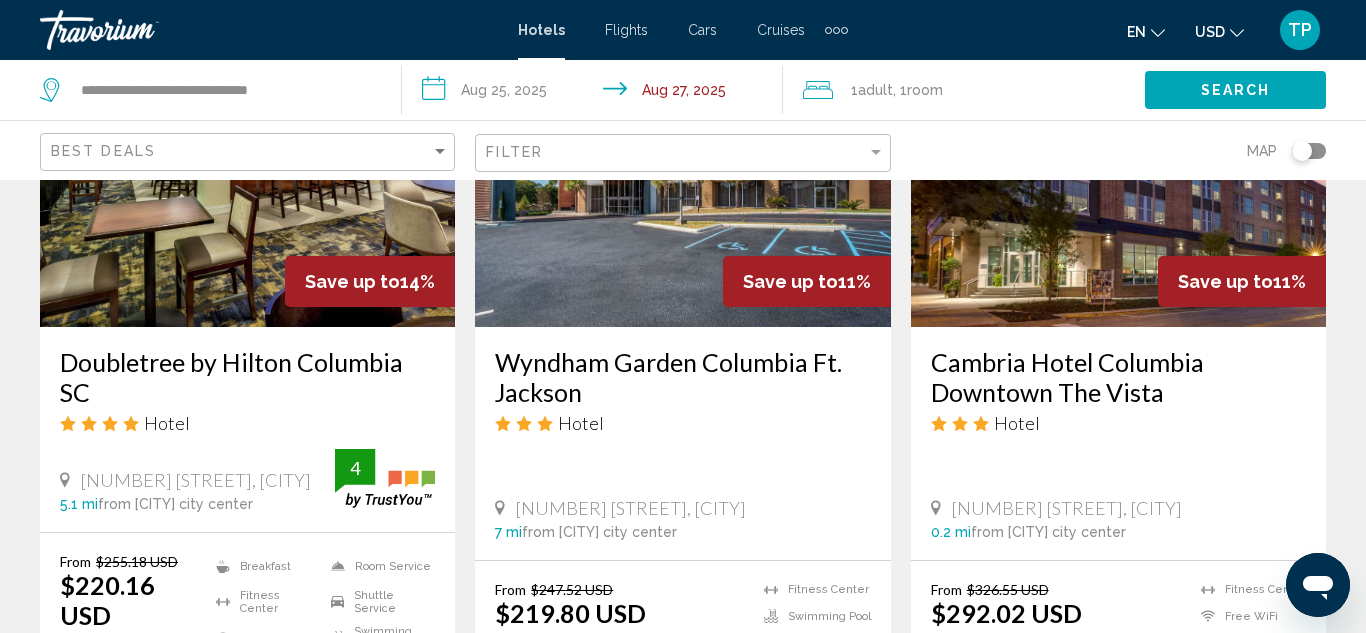click at bounding box center [682, 167] 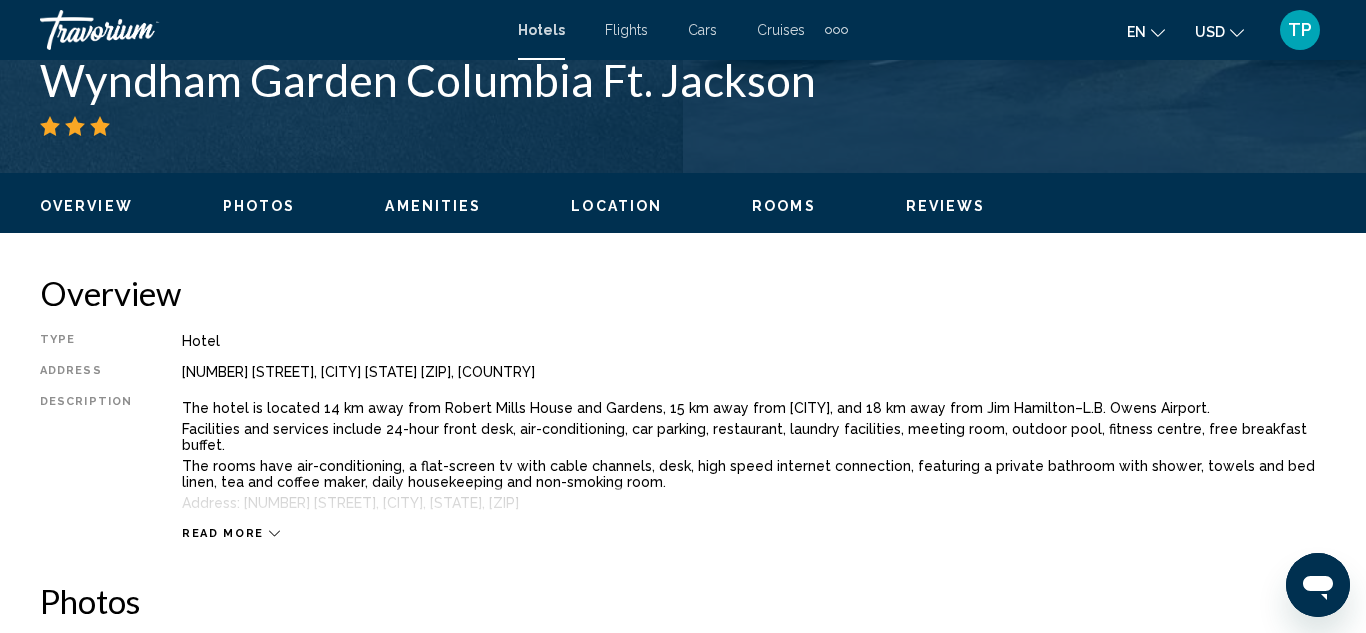 scroll, scrollTop: 846, scrollLeft: 0, axis: vertical 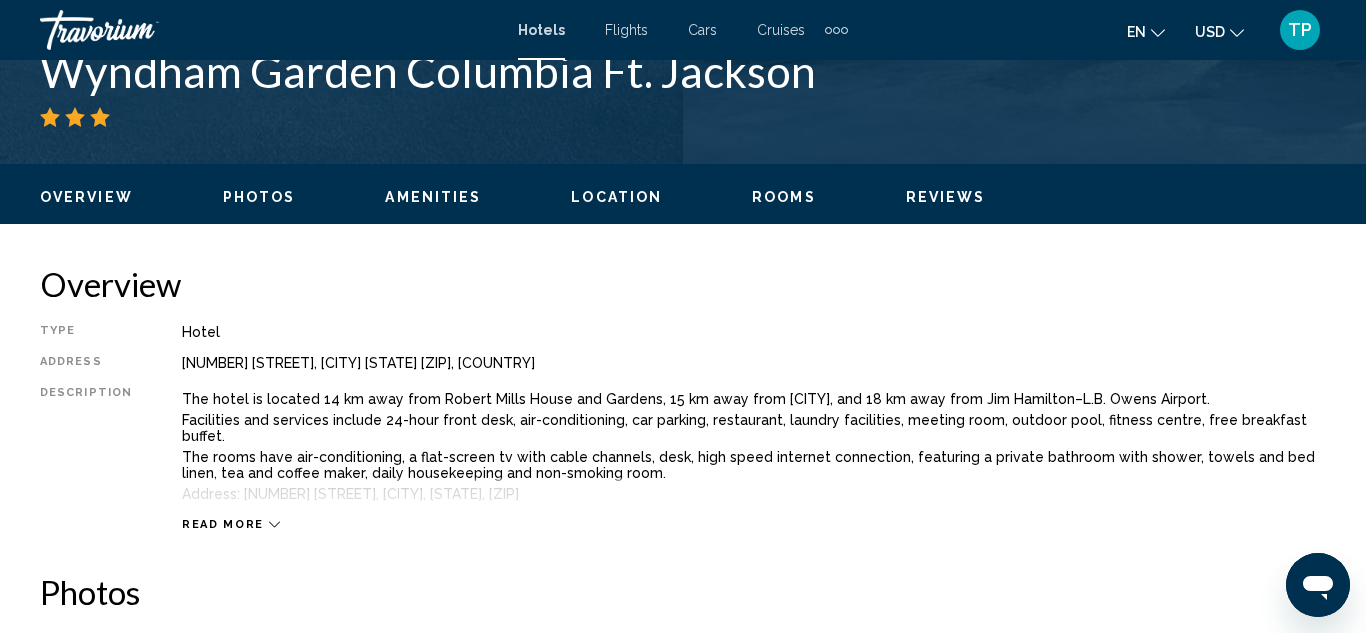 click on "Read more" at bounding box center (754, 504) 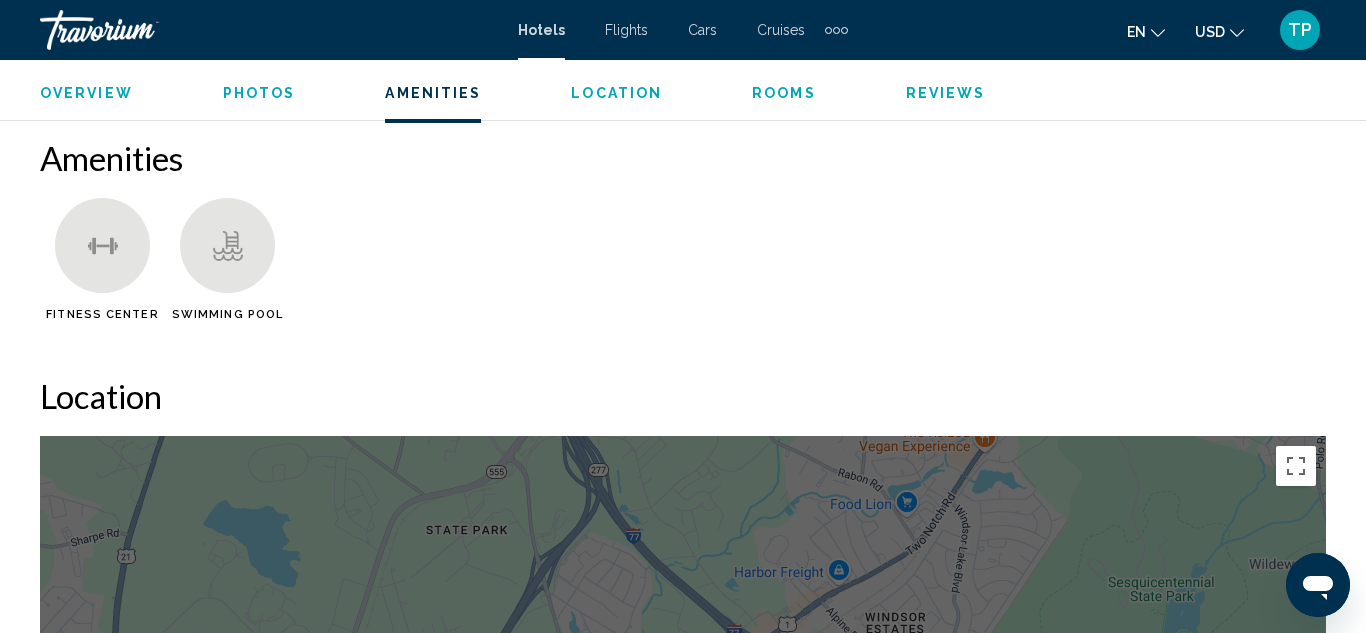 scroll, scrollTop: 1873, scrollLeft: 0, axis: vertical 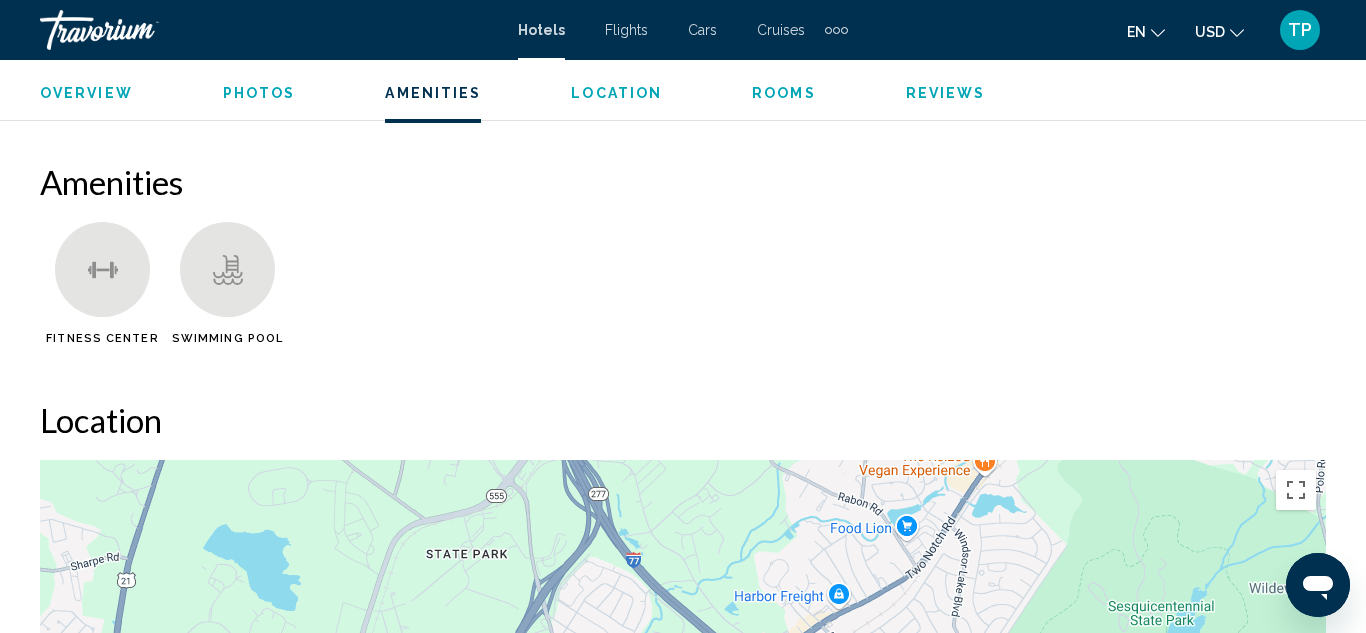 click on "Location" at bounding box center (616, 93) 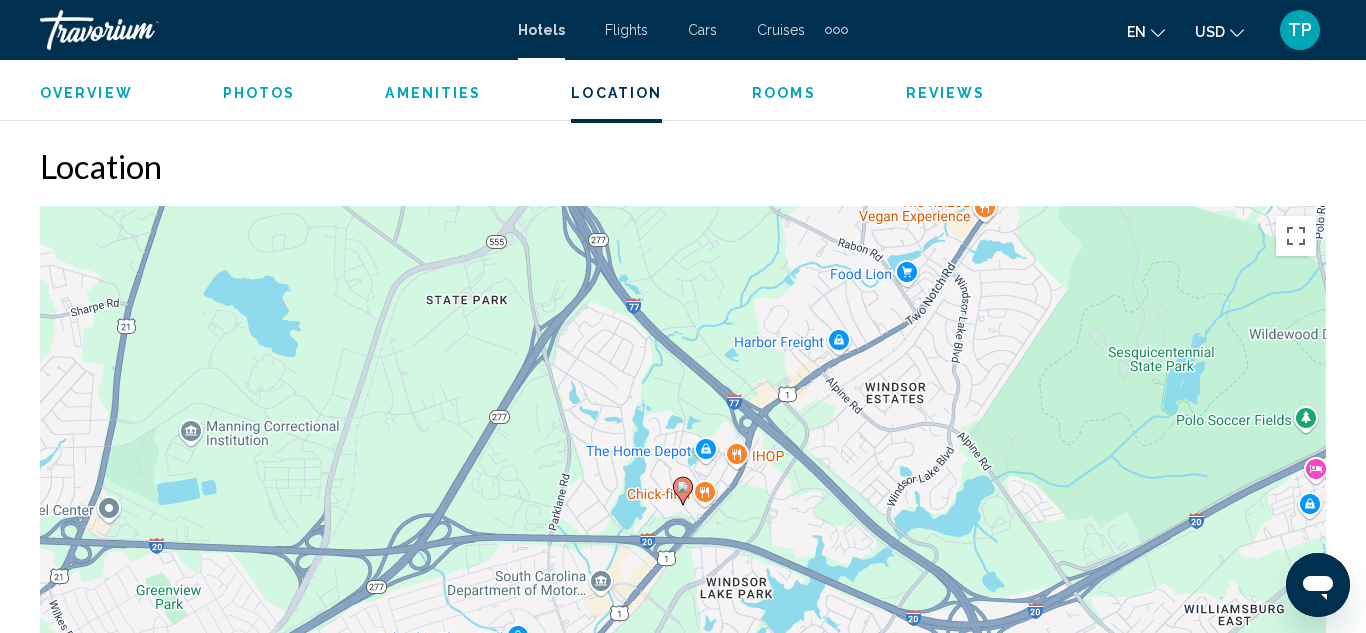 scroll, scrollTop: 2137, scrollLeft: 0, axis: vertical 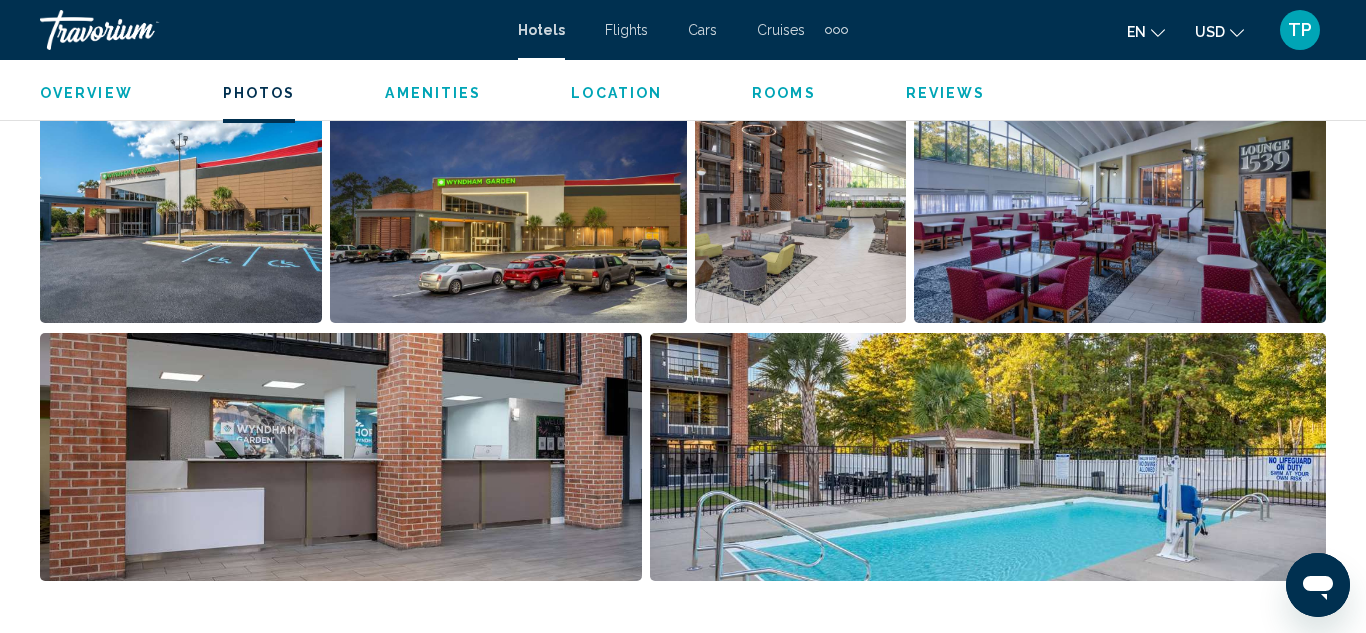 click on "Reviews" at bounding box center (946, 93) 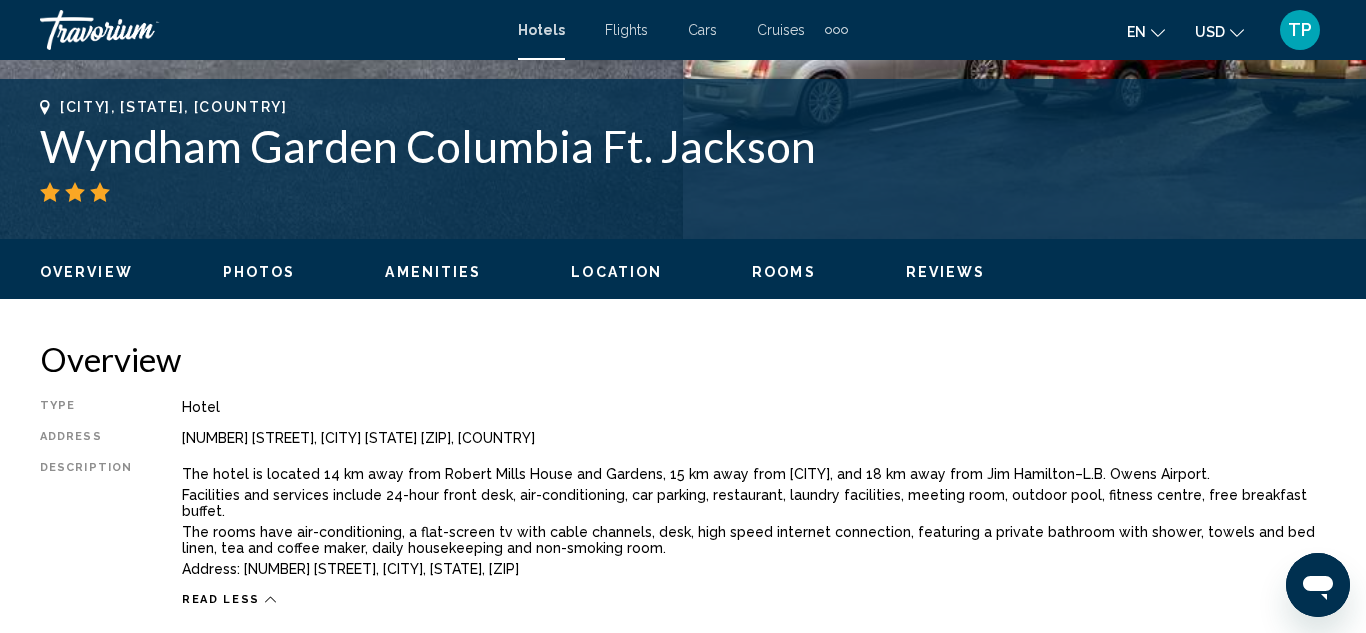 scroll, scrollTop: 765, scrollLeft: 0, axis: vertical 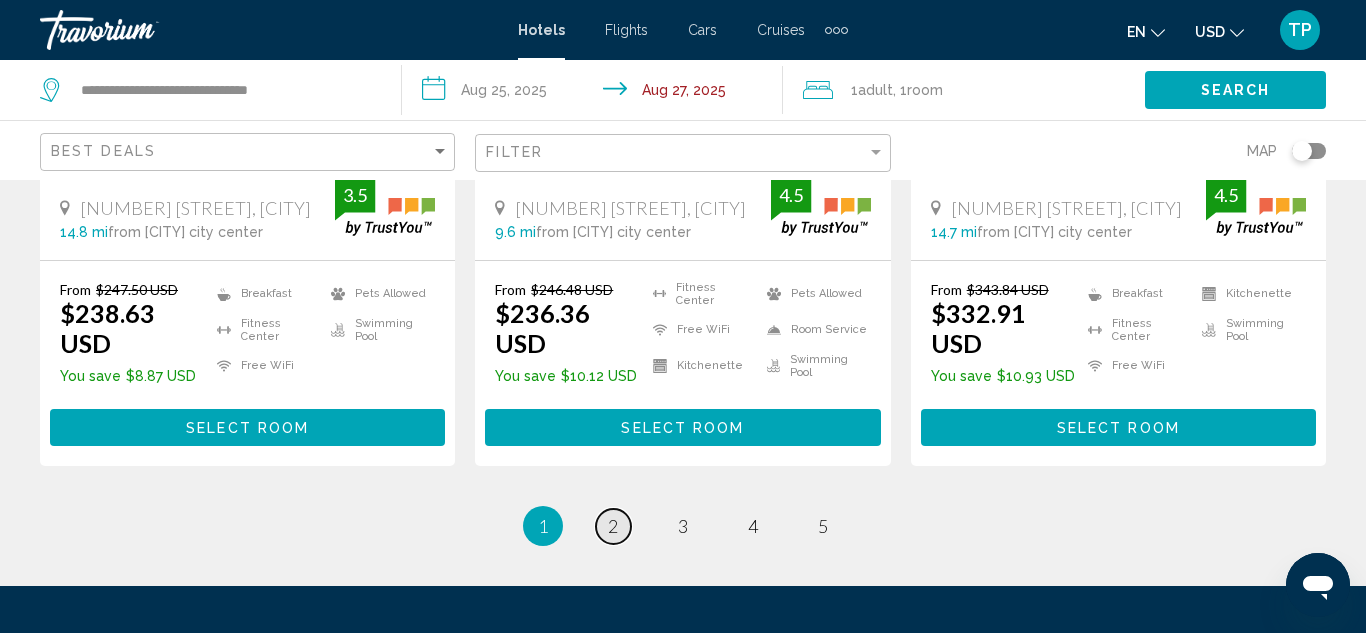 click on "2" at bounding box center [613, 526] 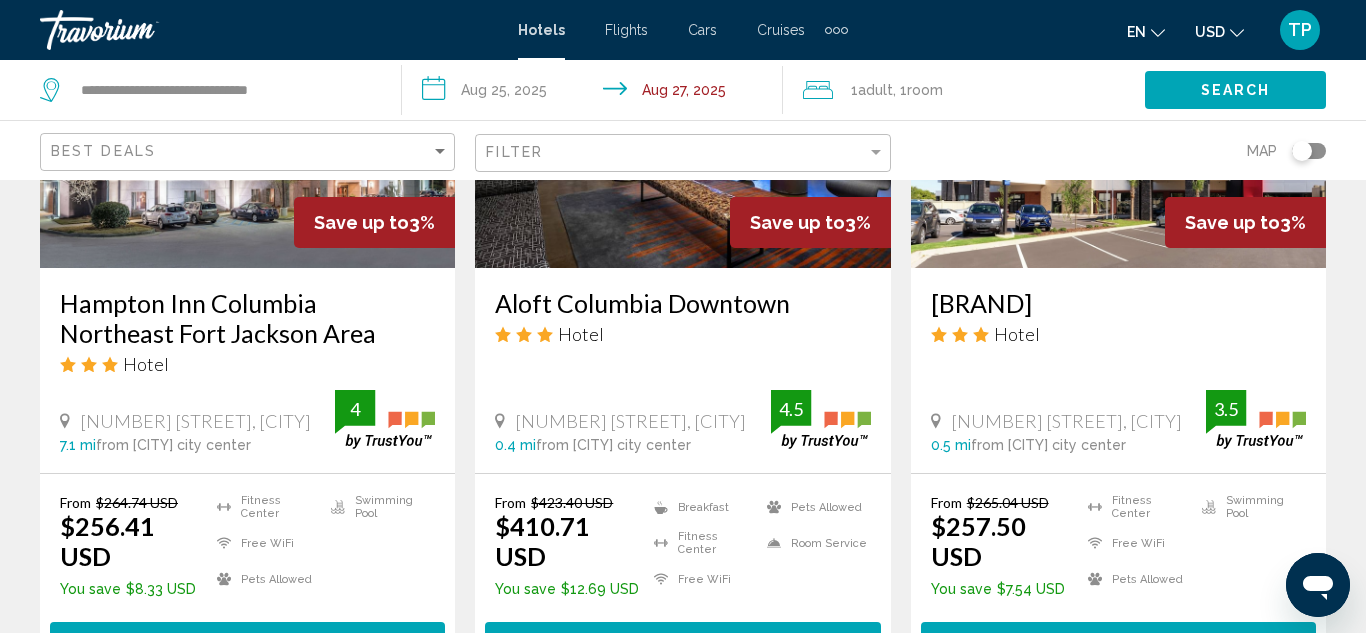 scroll, scrollTop: 1061, scrollLeft: 0, axis: vertical 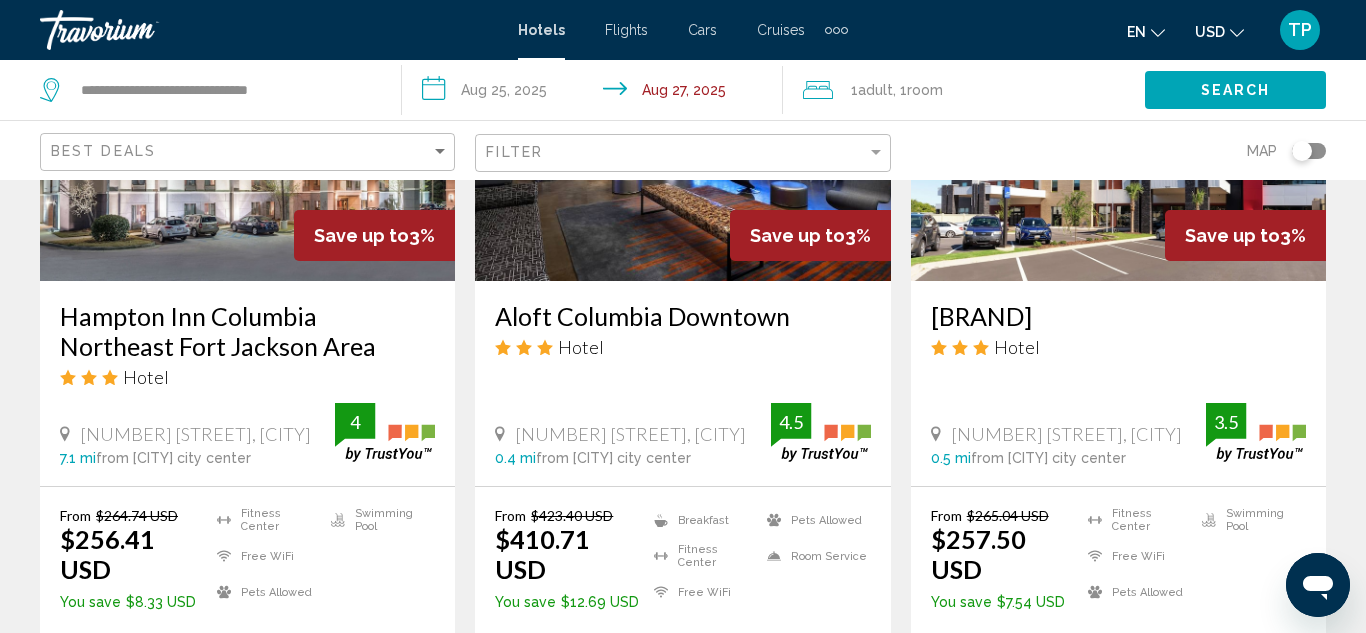 click on "Hampton Inn Columbia Northeast Fort Jackson Area" at bounding box center (247, 331) 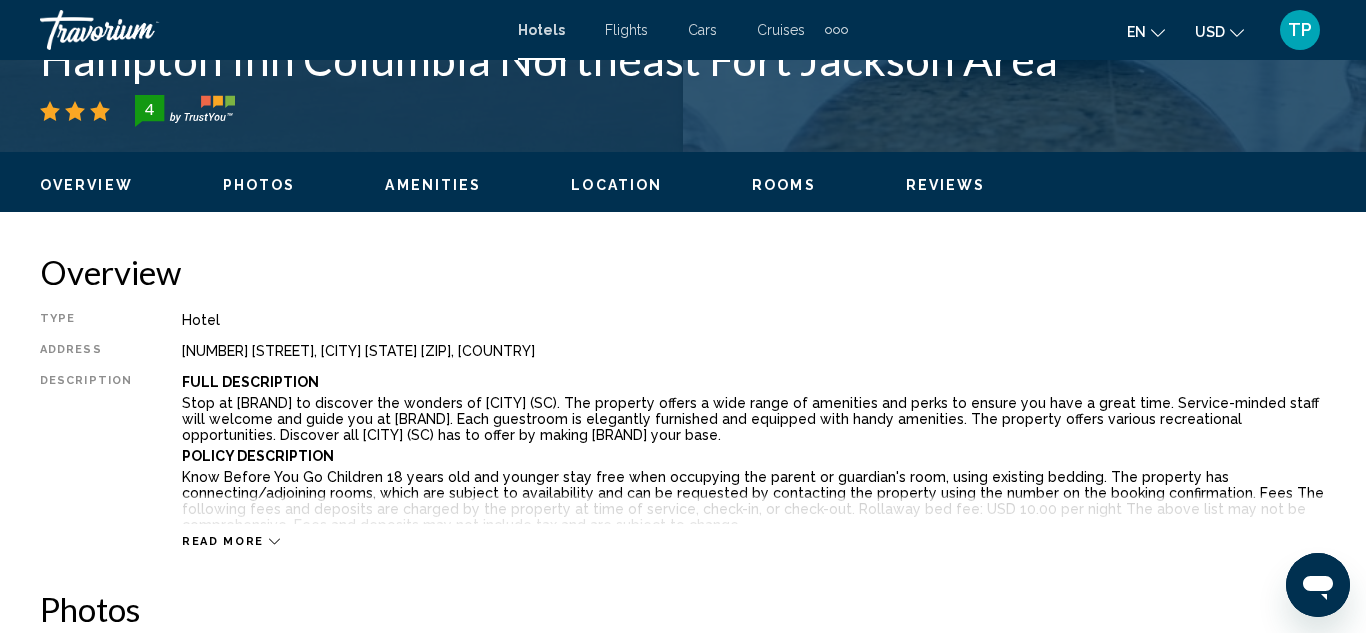 scroll, scrollTop: 859, scrollLeft: 0, axis: vertical 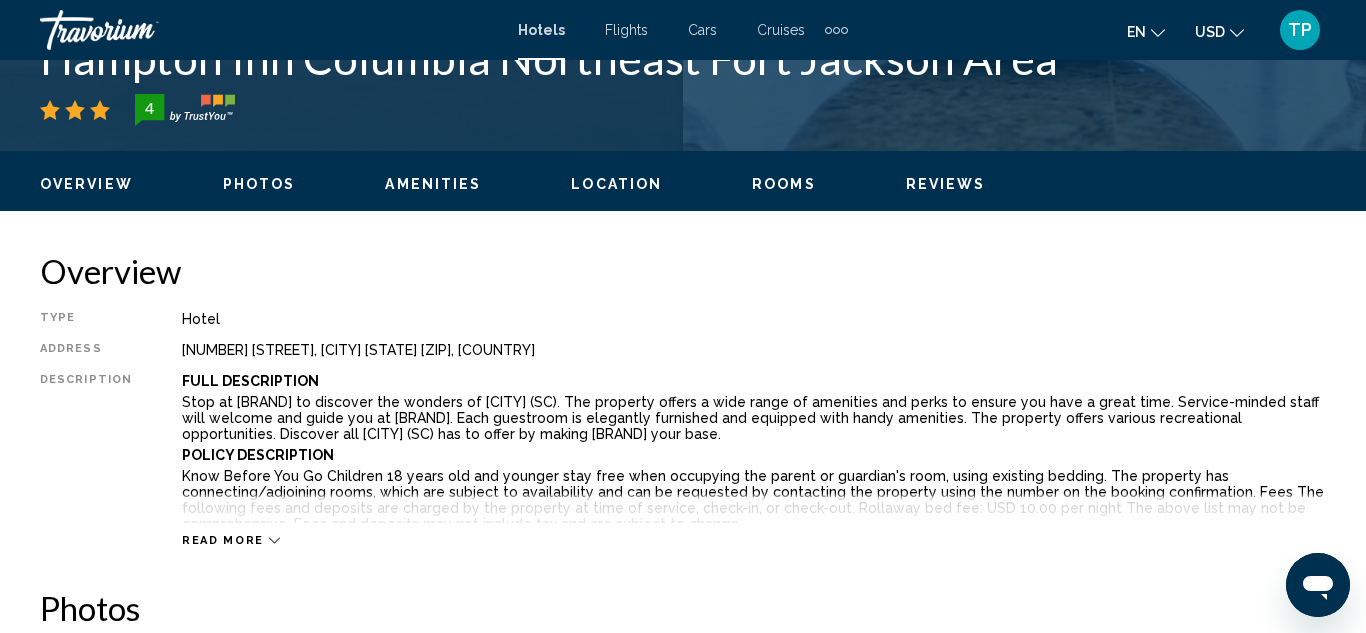 click on "Read more" at bounding box center (223, 540) 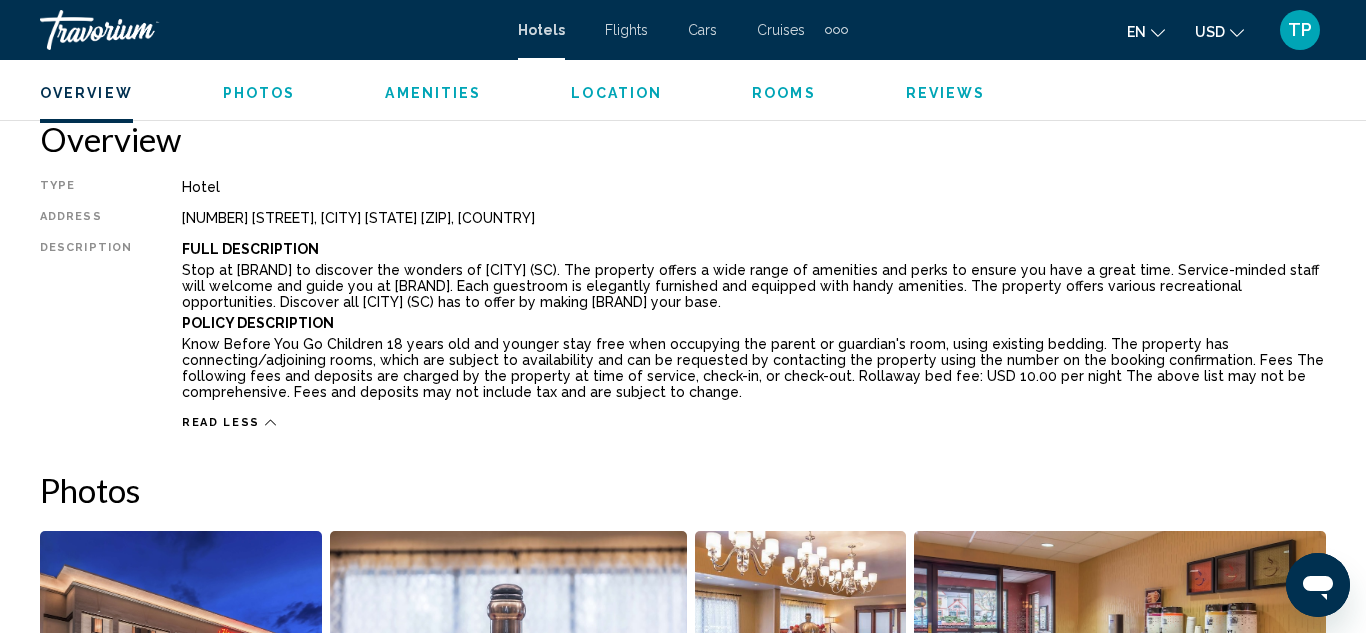 scroll, scrollTop: 990, scrollLeft: 0, axis: vertical 